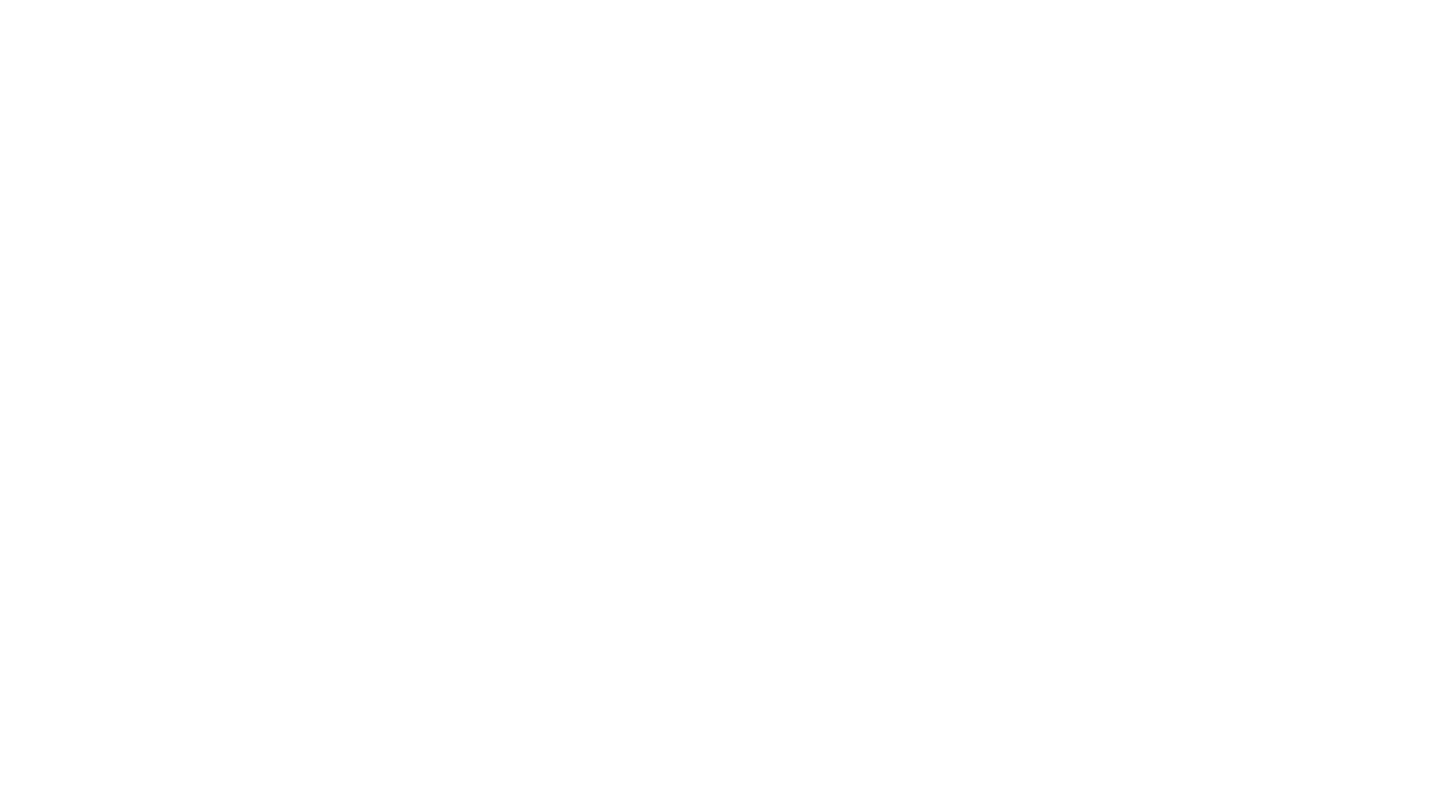 scroll, scrollTop: 0, scrollLeft: 0, axis: both 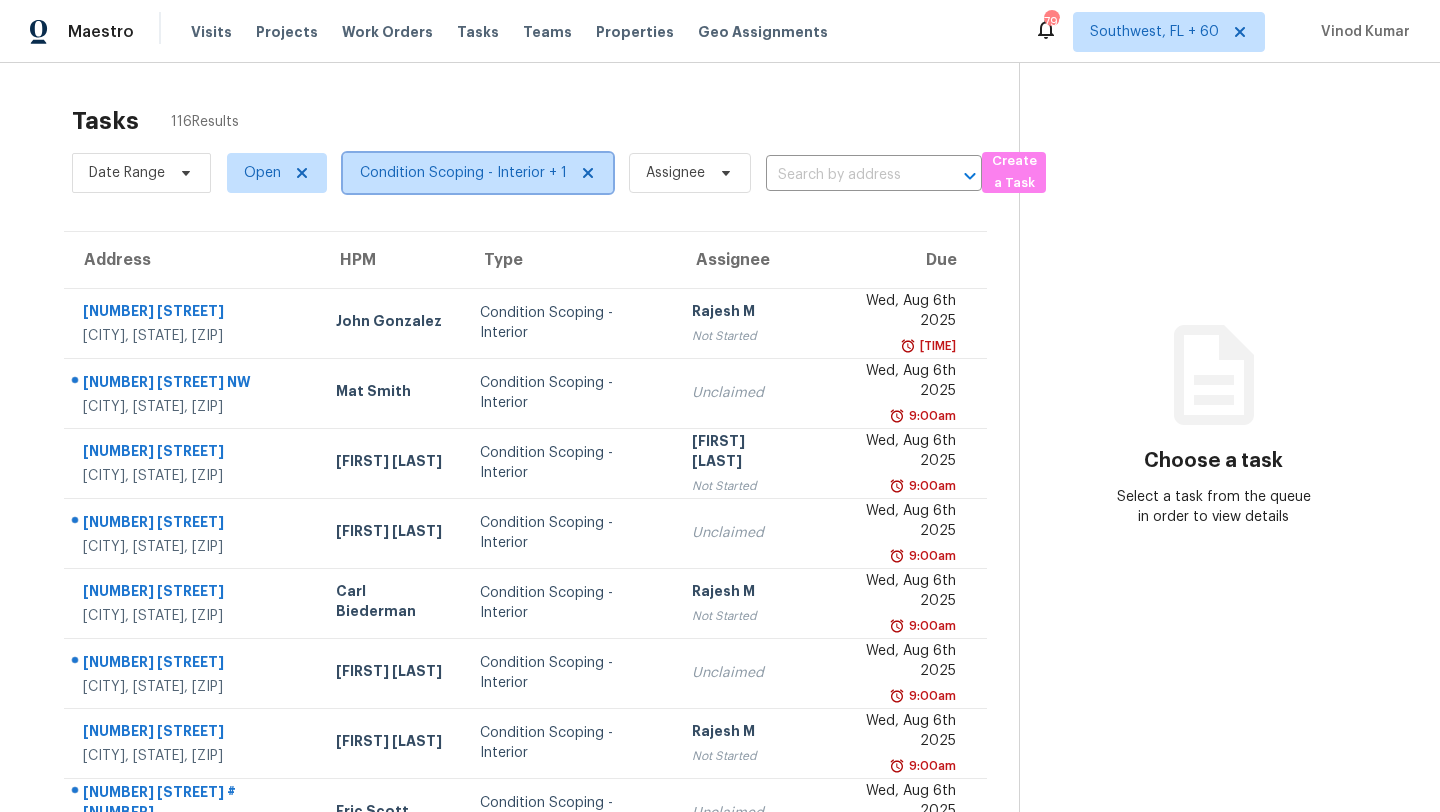click on "Condition Scoping - Interior + 1" at bounding box center (463, 173) 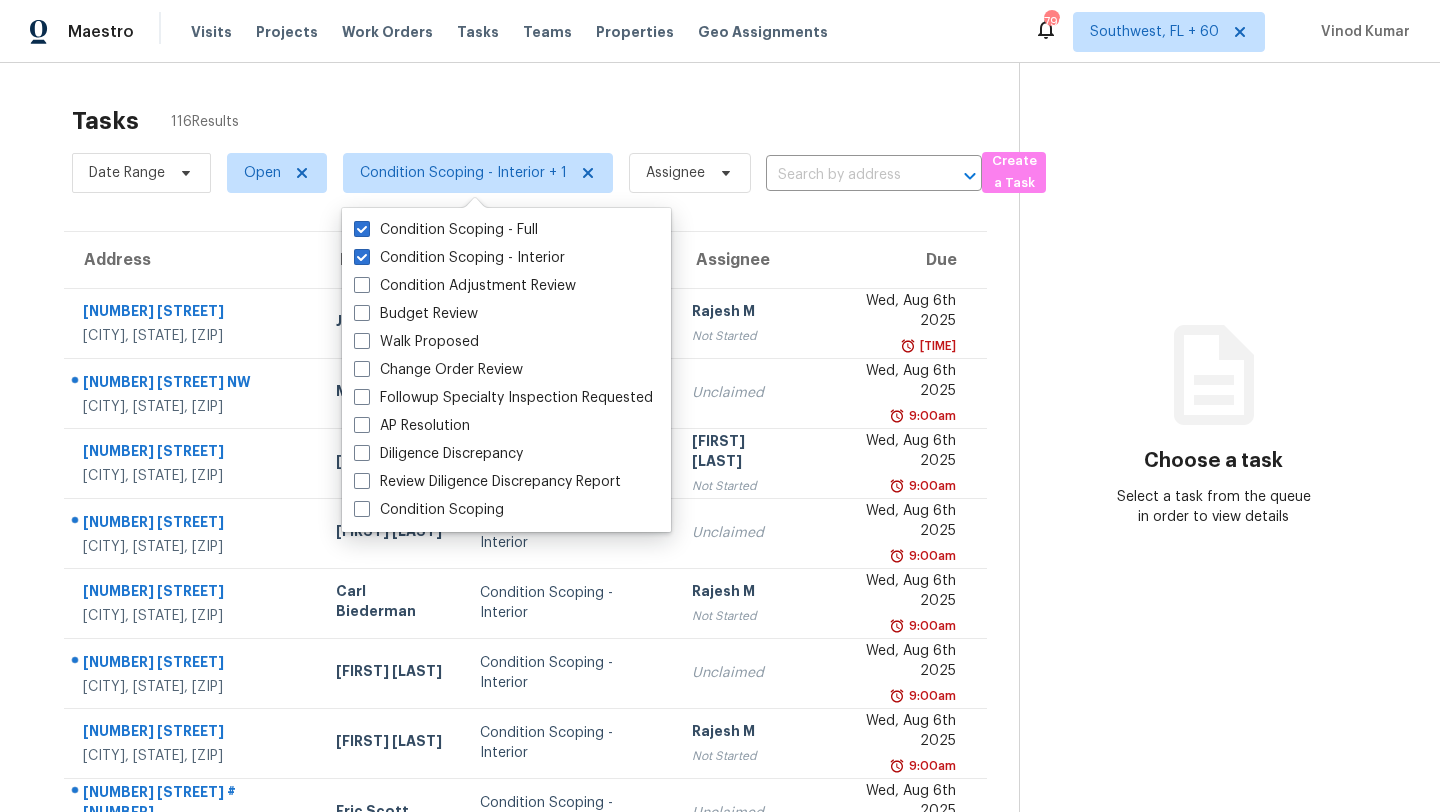 click on "Tasks 116  Results" at bounding box center (545, 121) 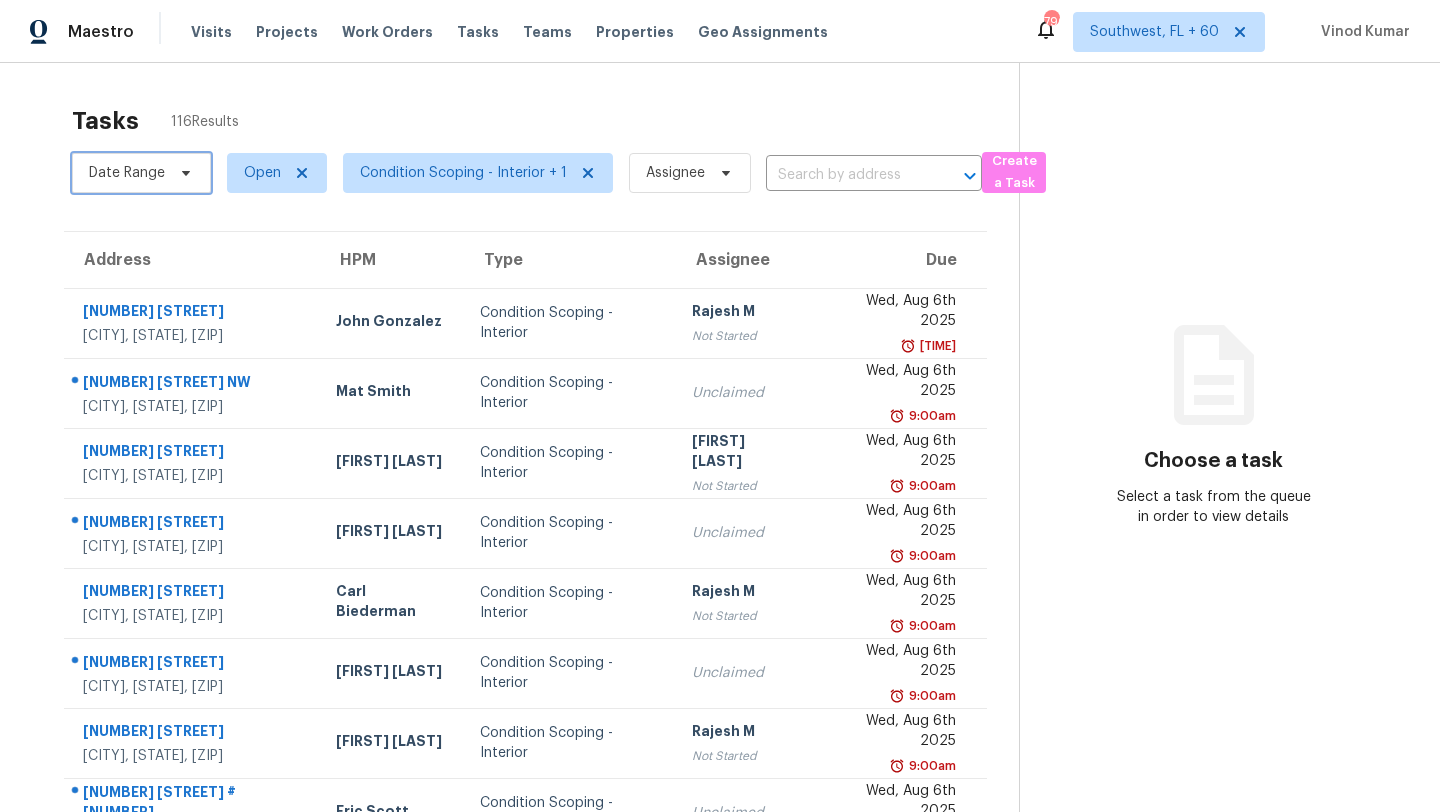 click on "Date Range" at bounding box center (141, 173) 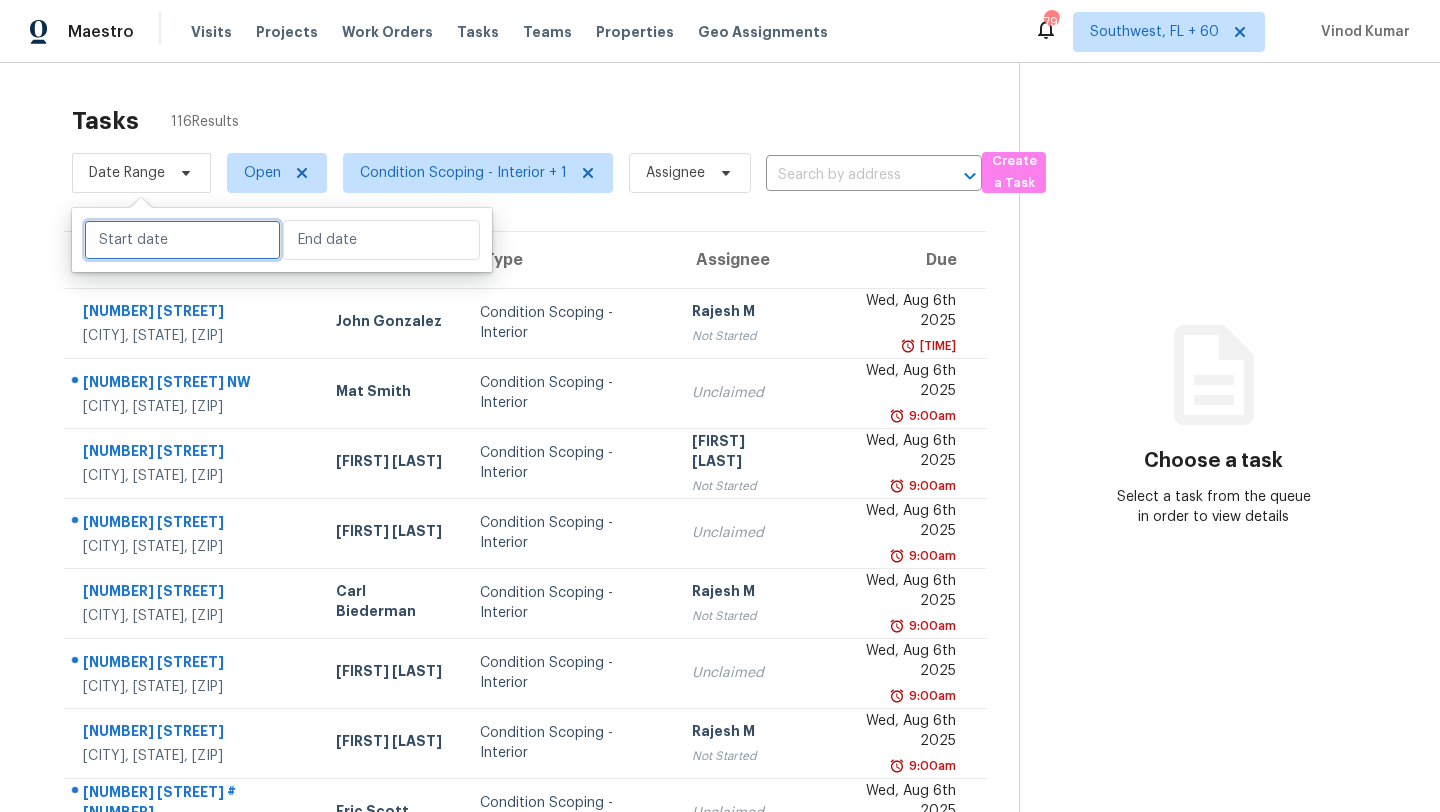 click at bounding box center [182, 240] 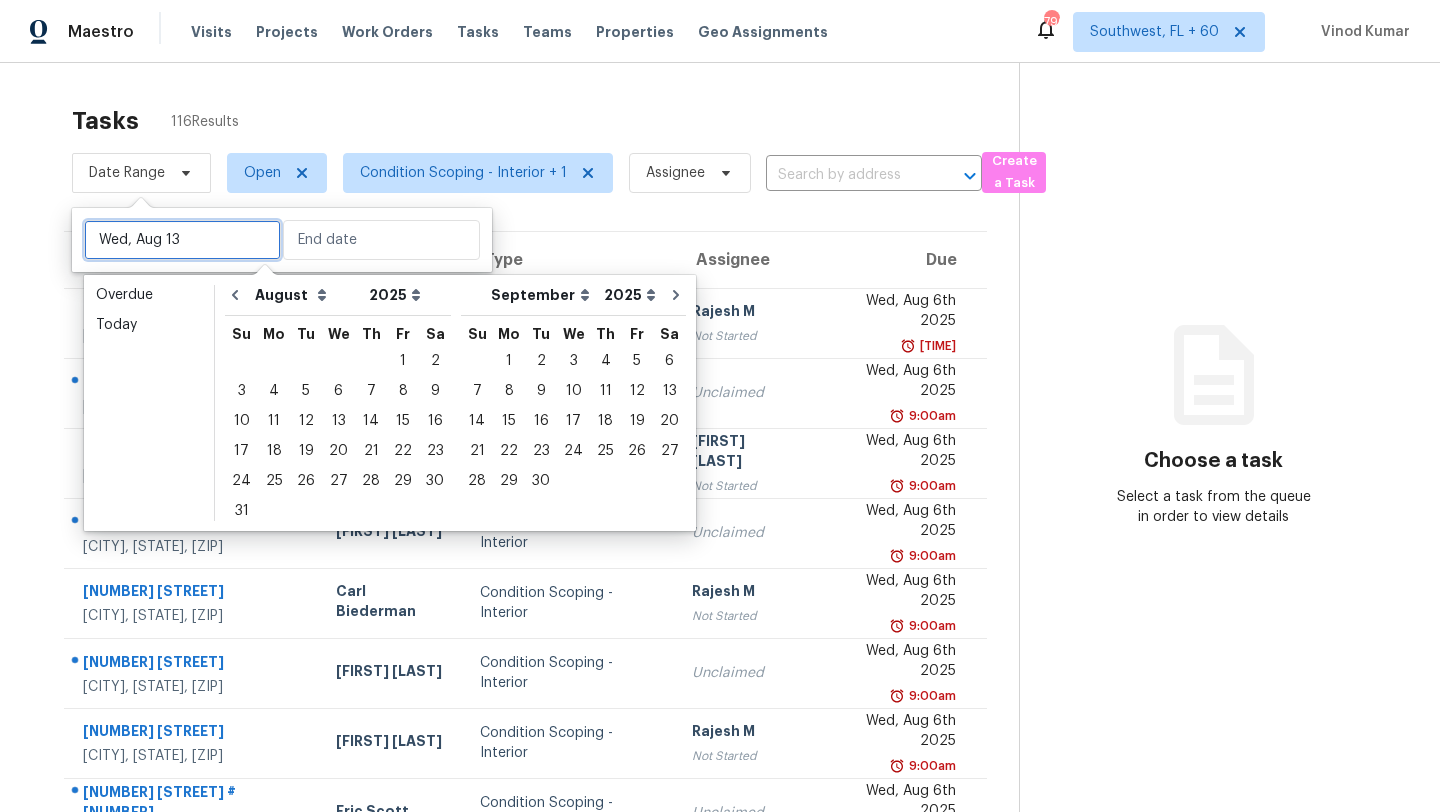 type on "Fri, Aug 08" 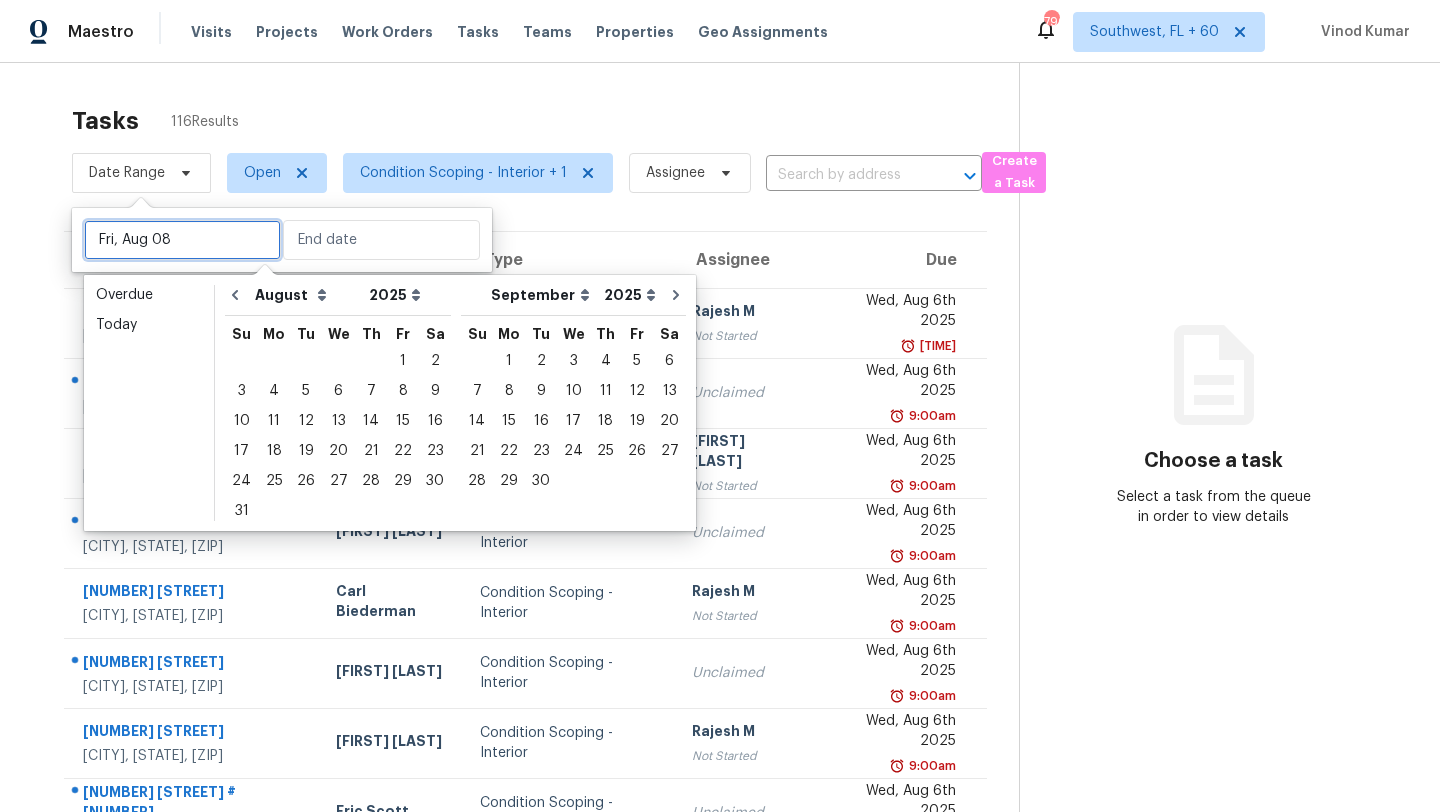 type 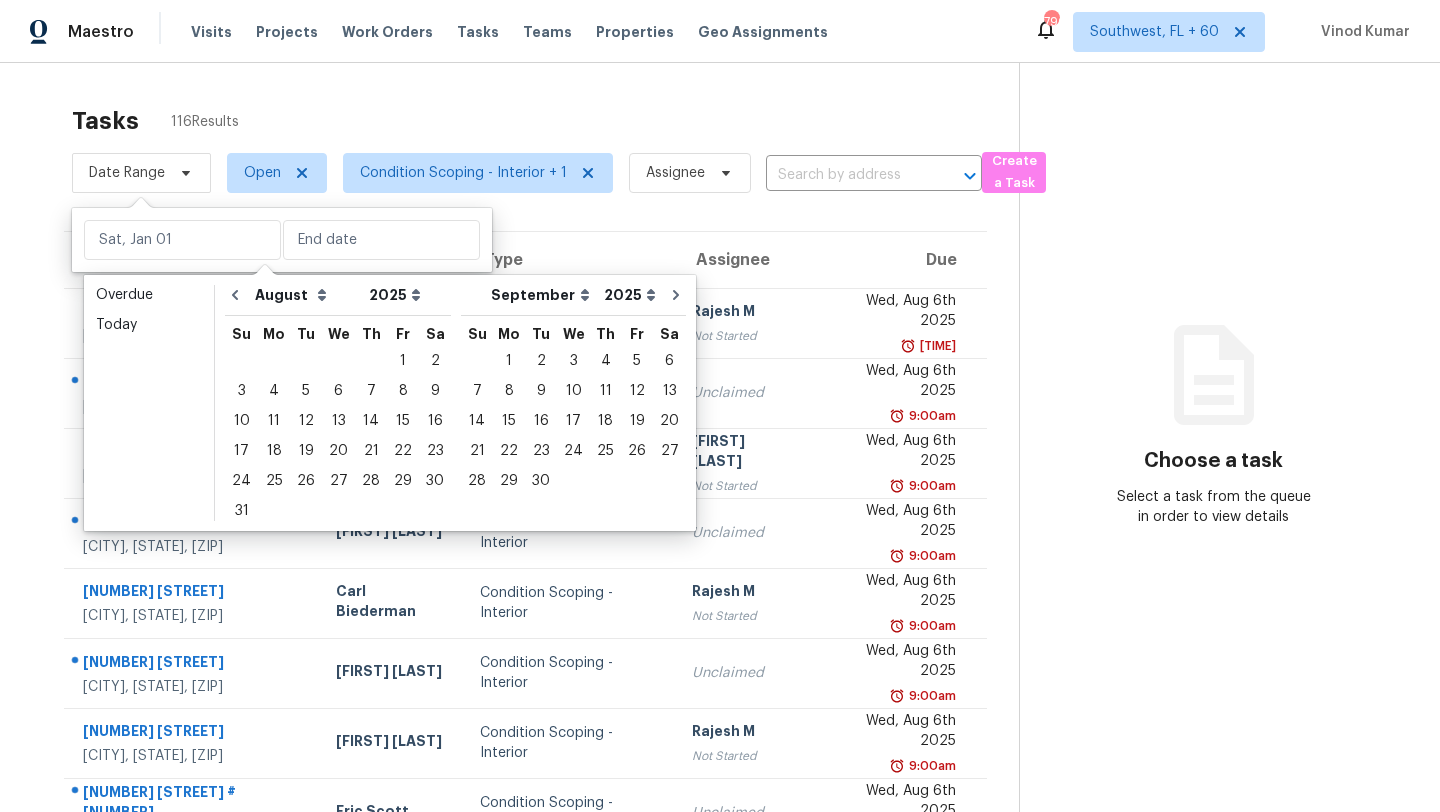 click on "Tasks 116  Results" at bounding box center [545, 121] 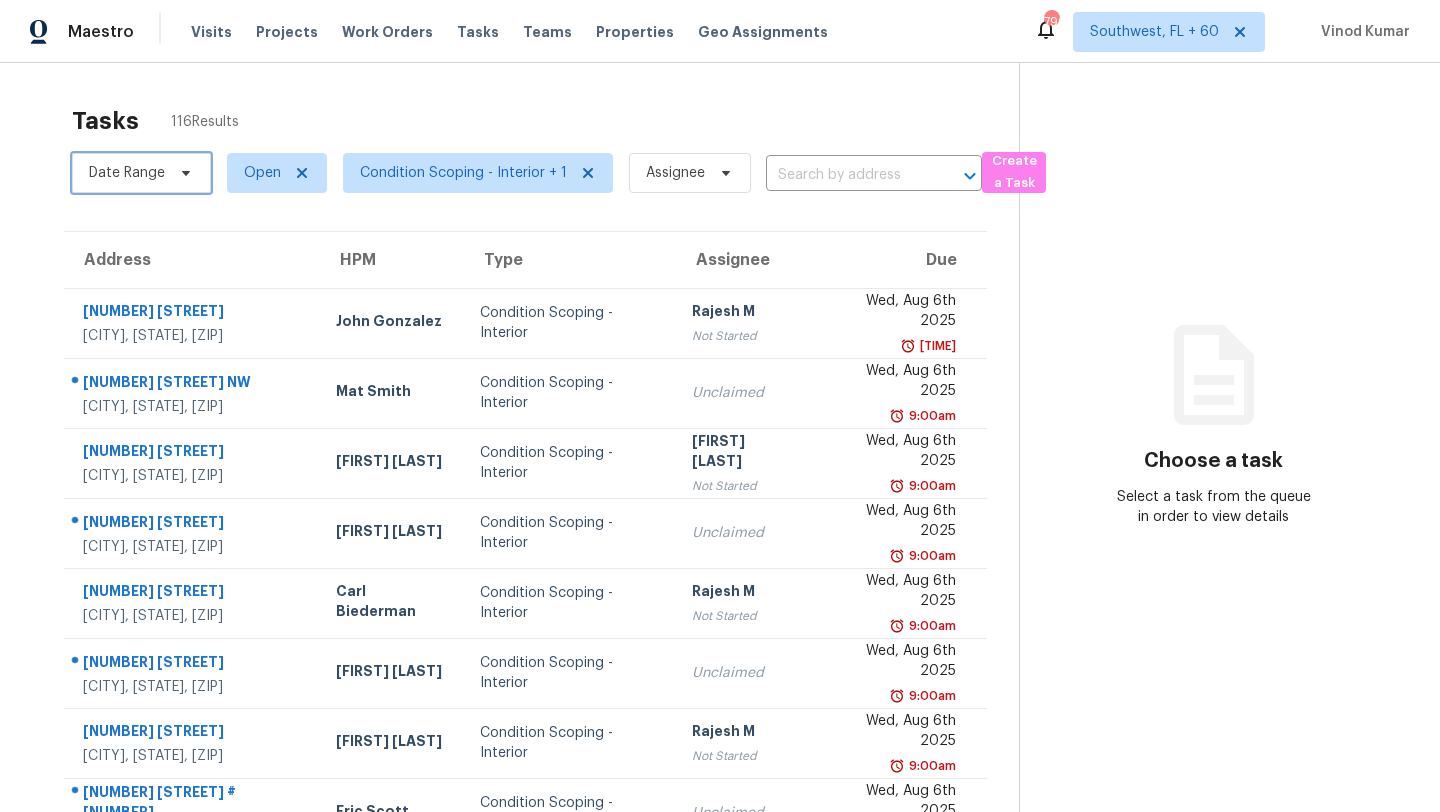 click on "Date Range" at bounding box center (127, 173) 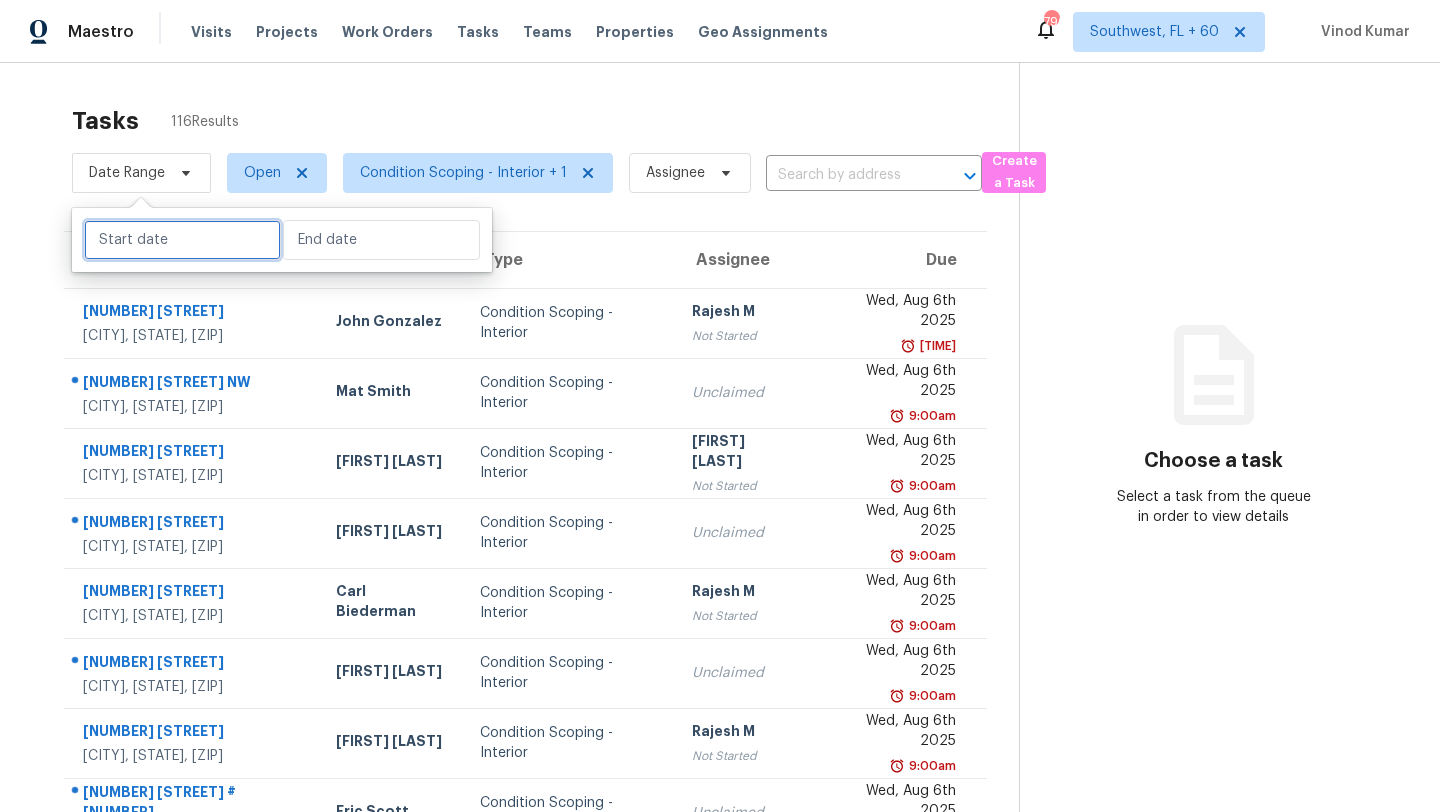 click at bounding box center (182, 240) 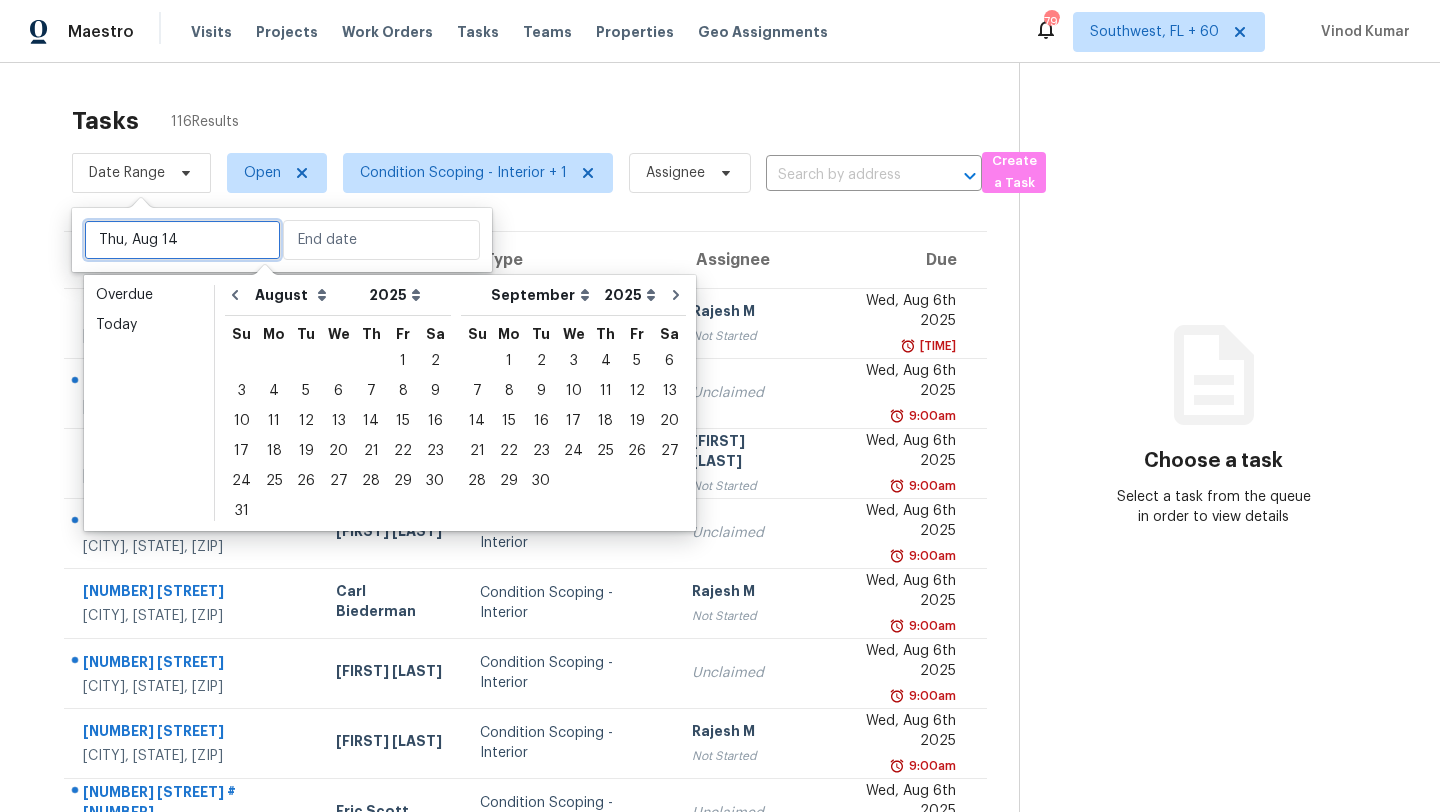 type on "Thu, Aug 07" 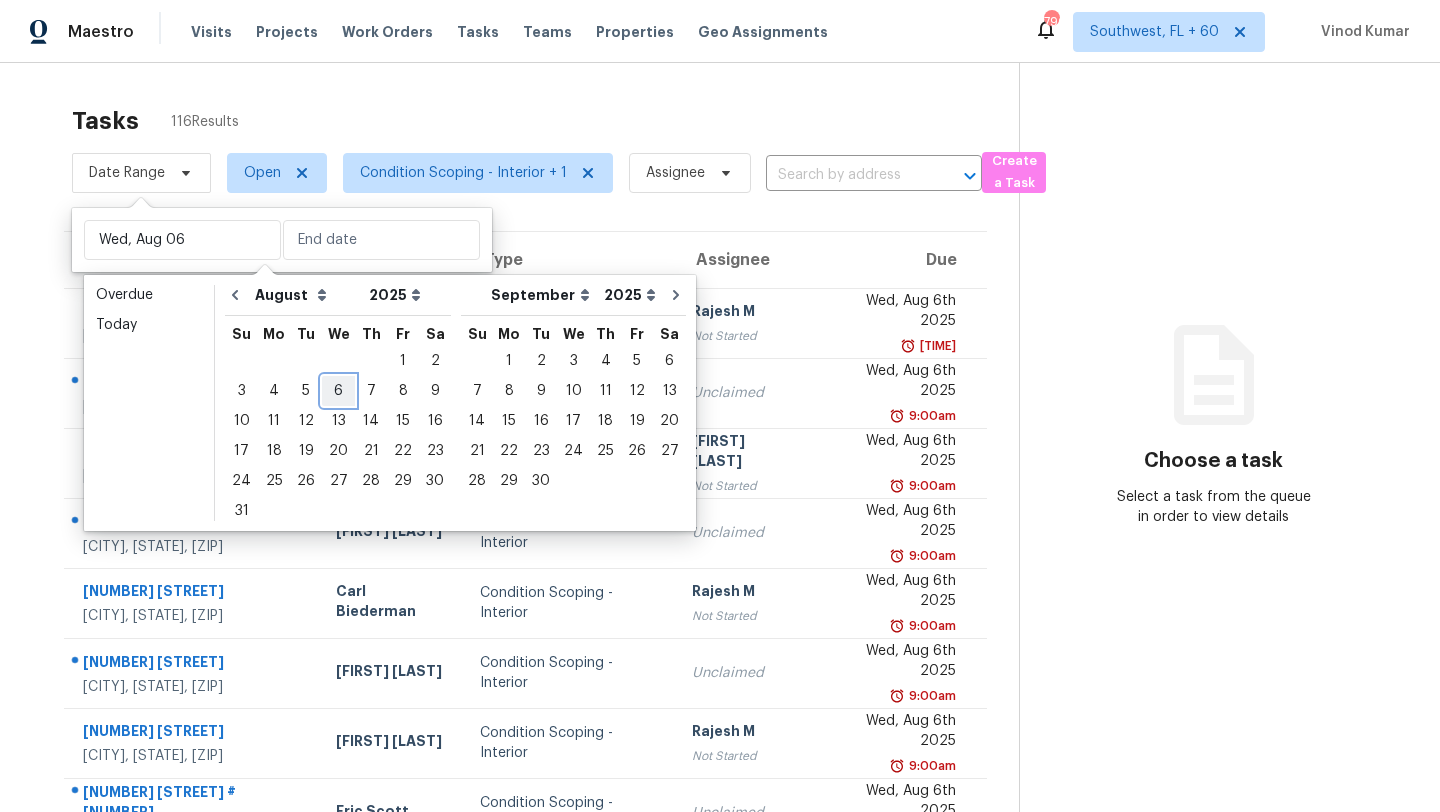 click on "6" at bounding box center (338, 391) 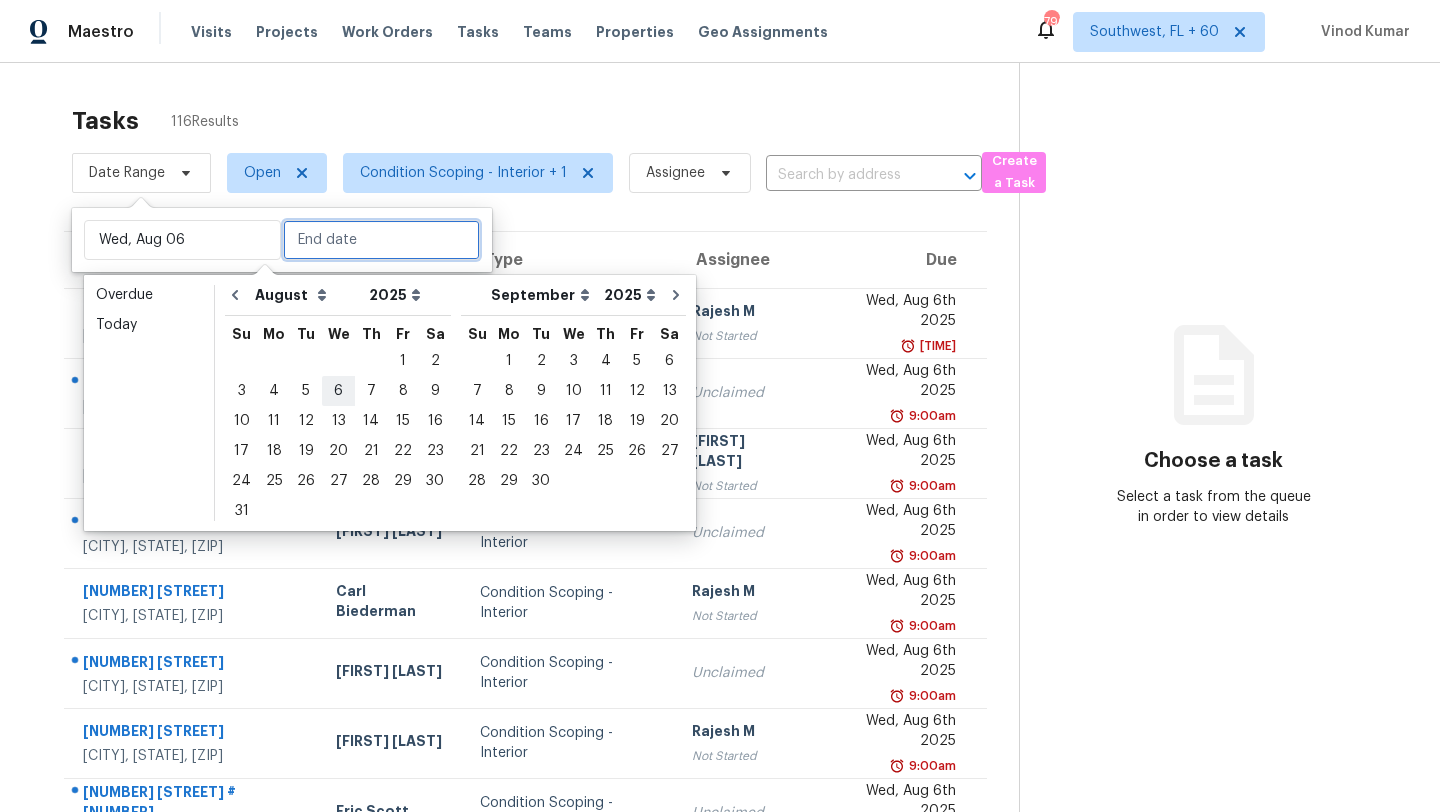 type on "Wed, Aug 06" 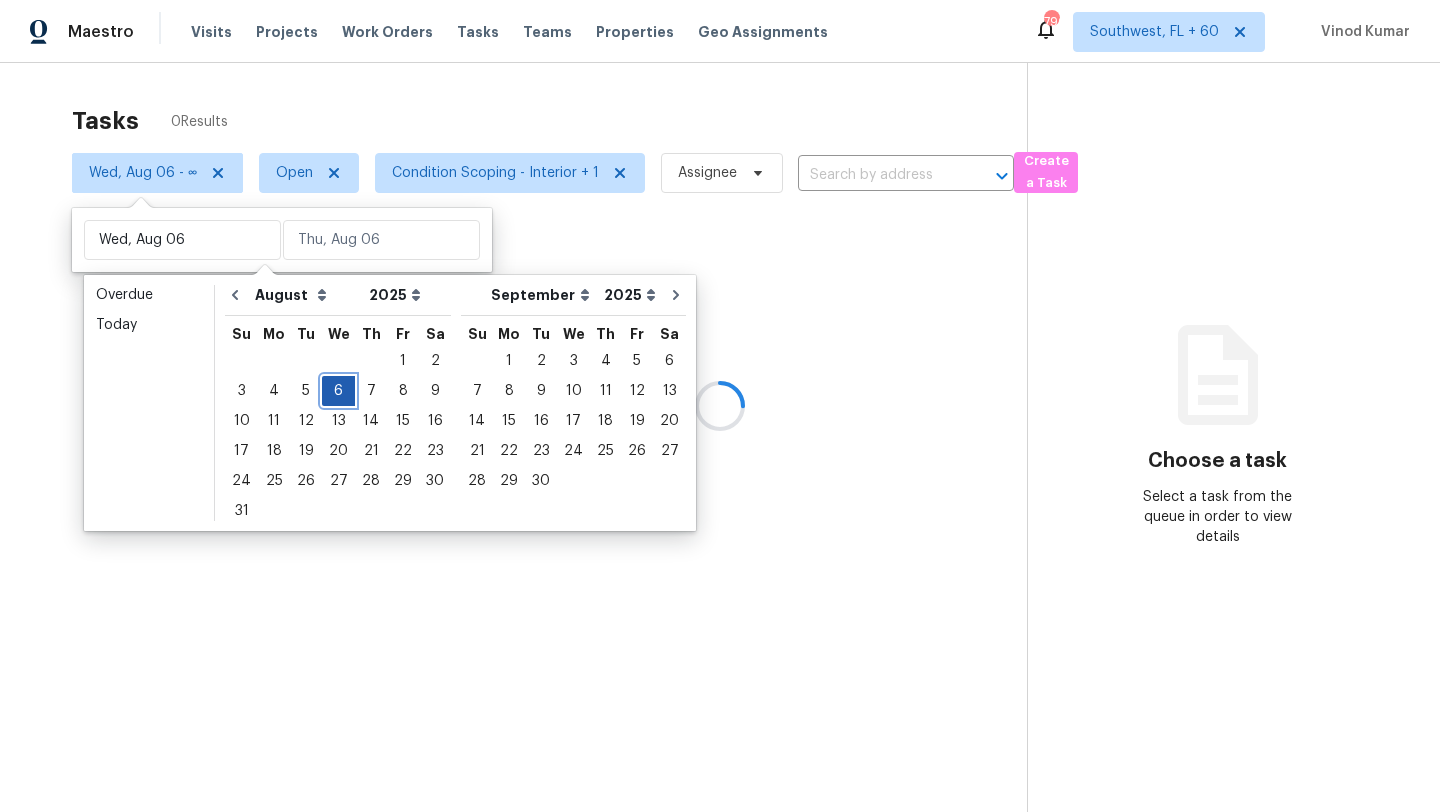 click on "6" at bounding box center (338, 391) 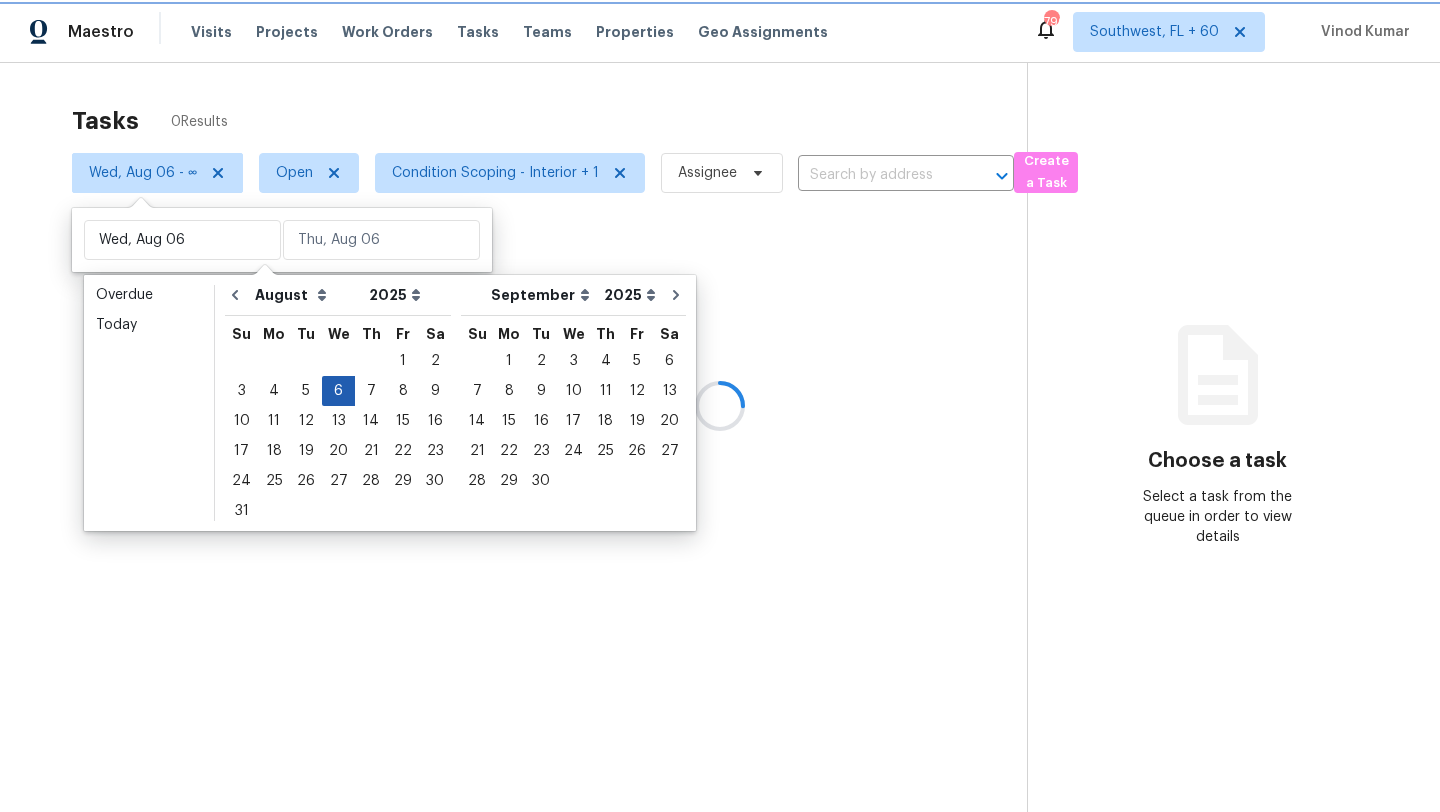 type on "Wed, Aug 06" 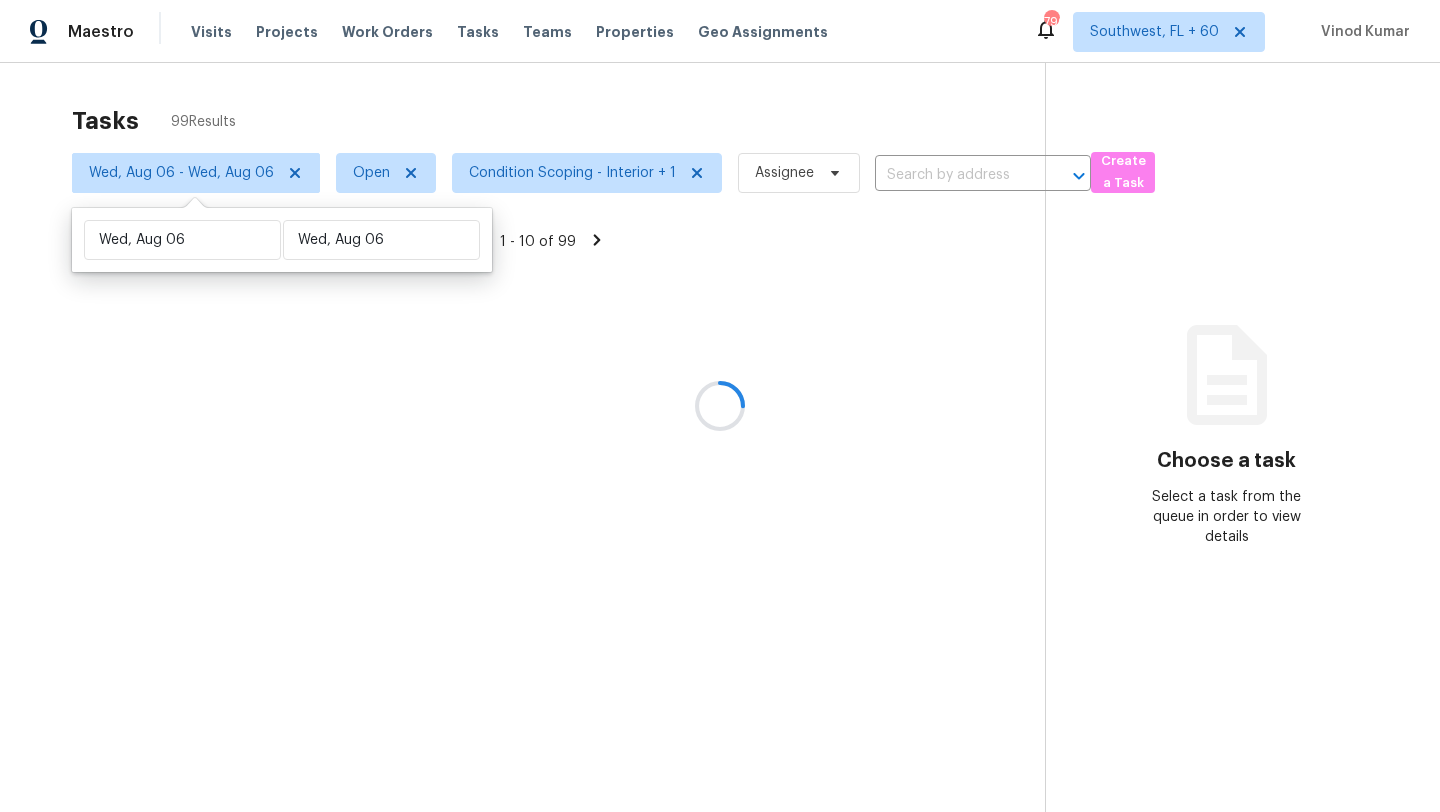 click on "Condition Scoping - Interior + 1" at bounding box center [579, 173] 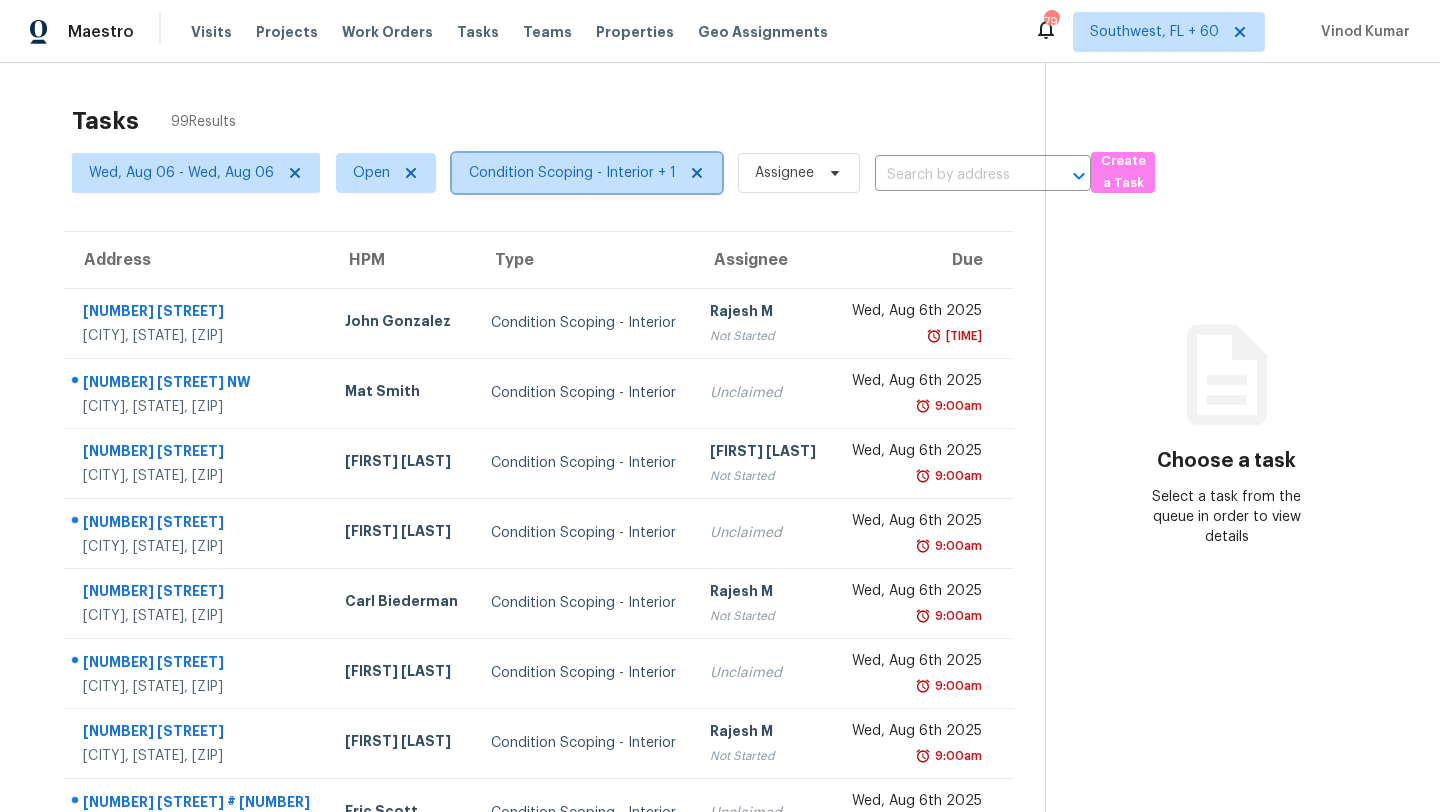 click on "Condition Scoping - Interior + 1" at bounding box center [572, 173] 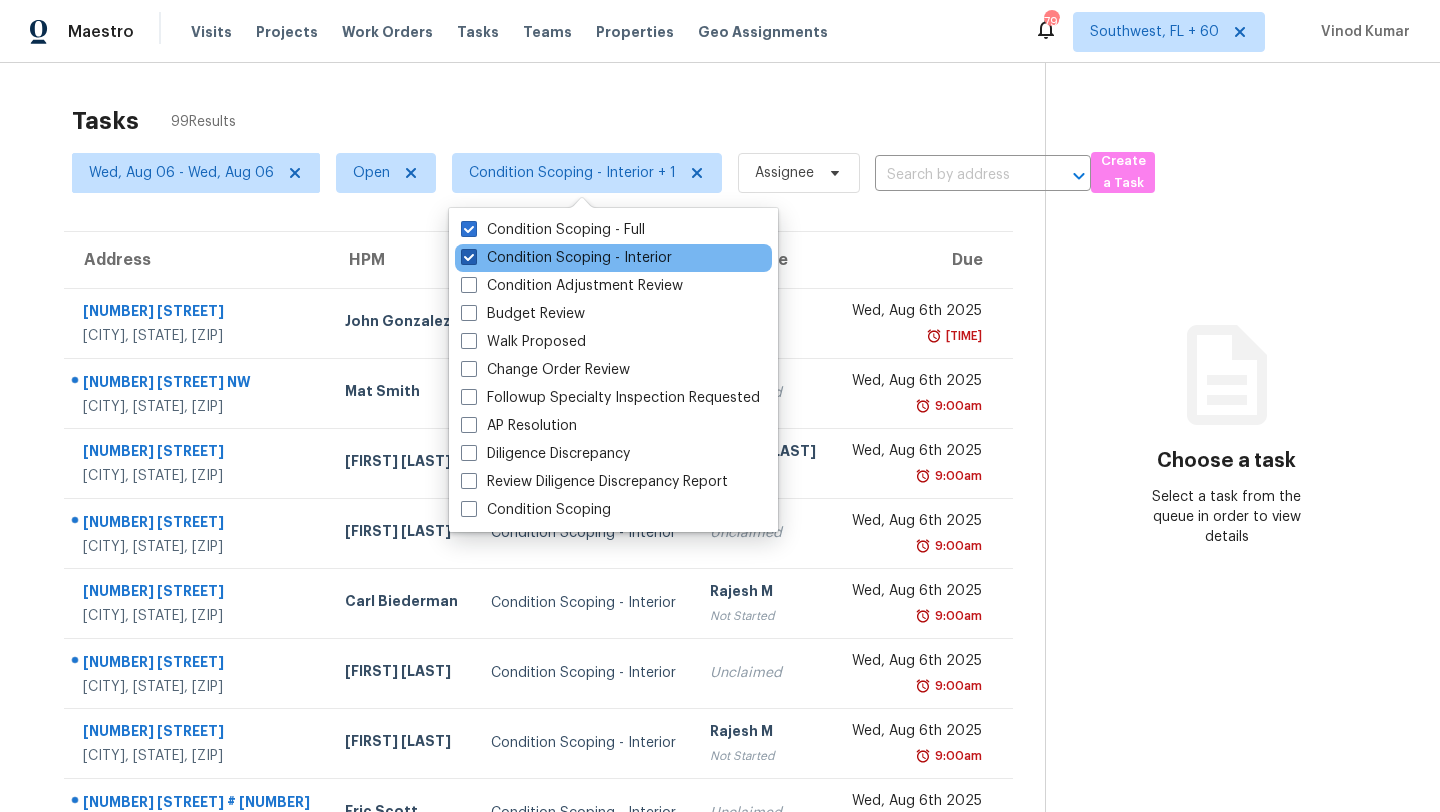 click on "Condition Scoping - Interior" at bounding box center [566, 258] 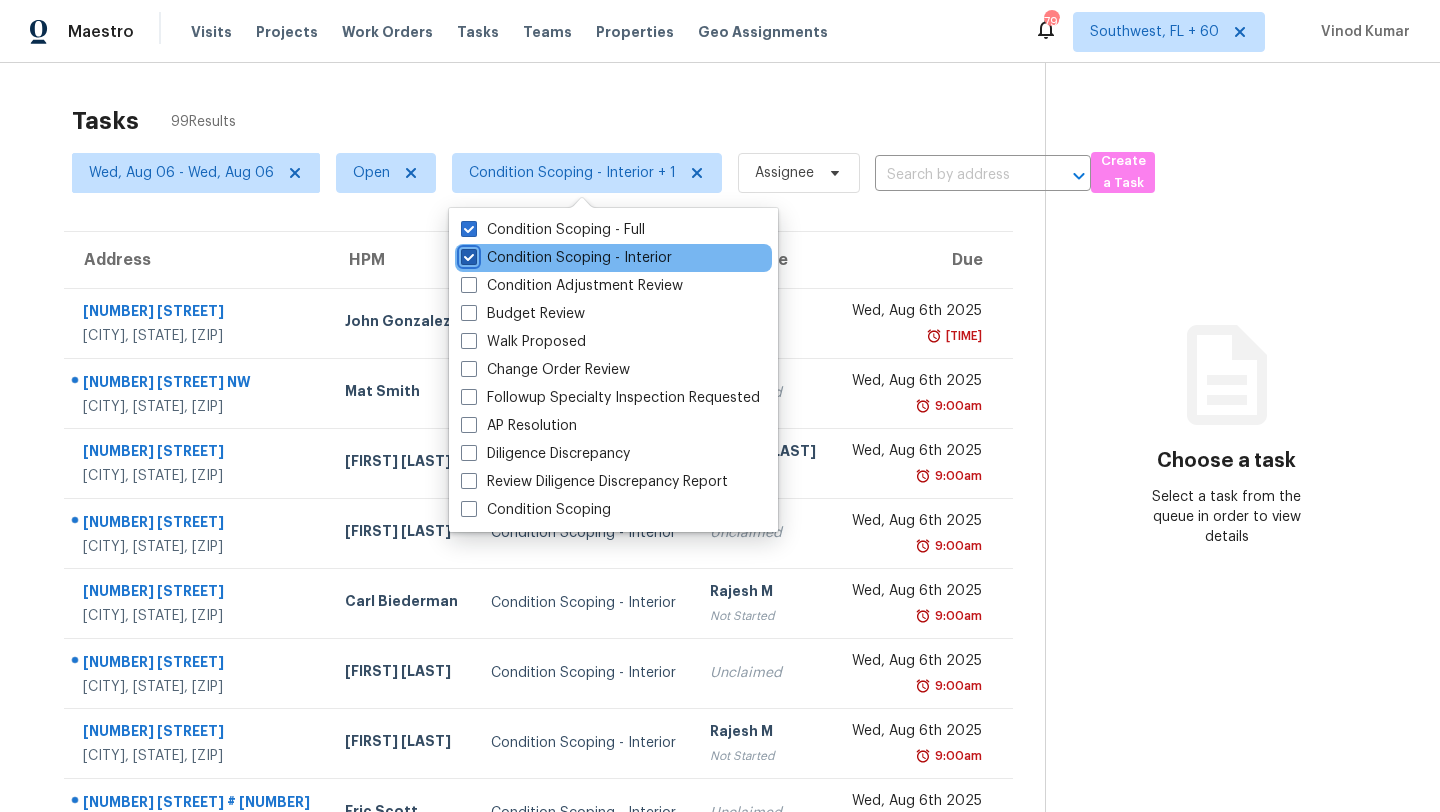 click on "Condition Scoping - Interior" at bounding box center (467, 254) 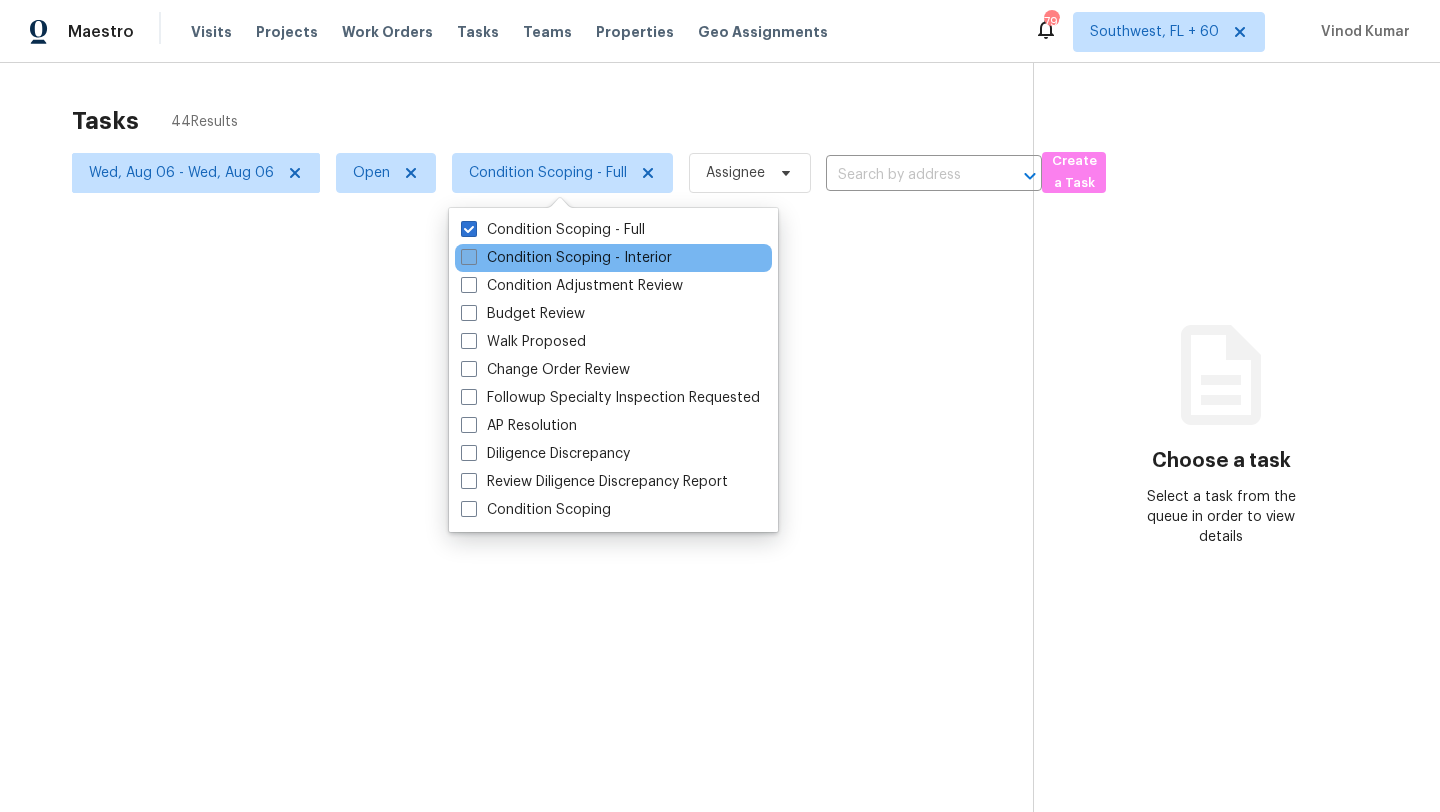 click on "Condition Scoping - Interior" at bounding box center [566, 258] 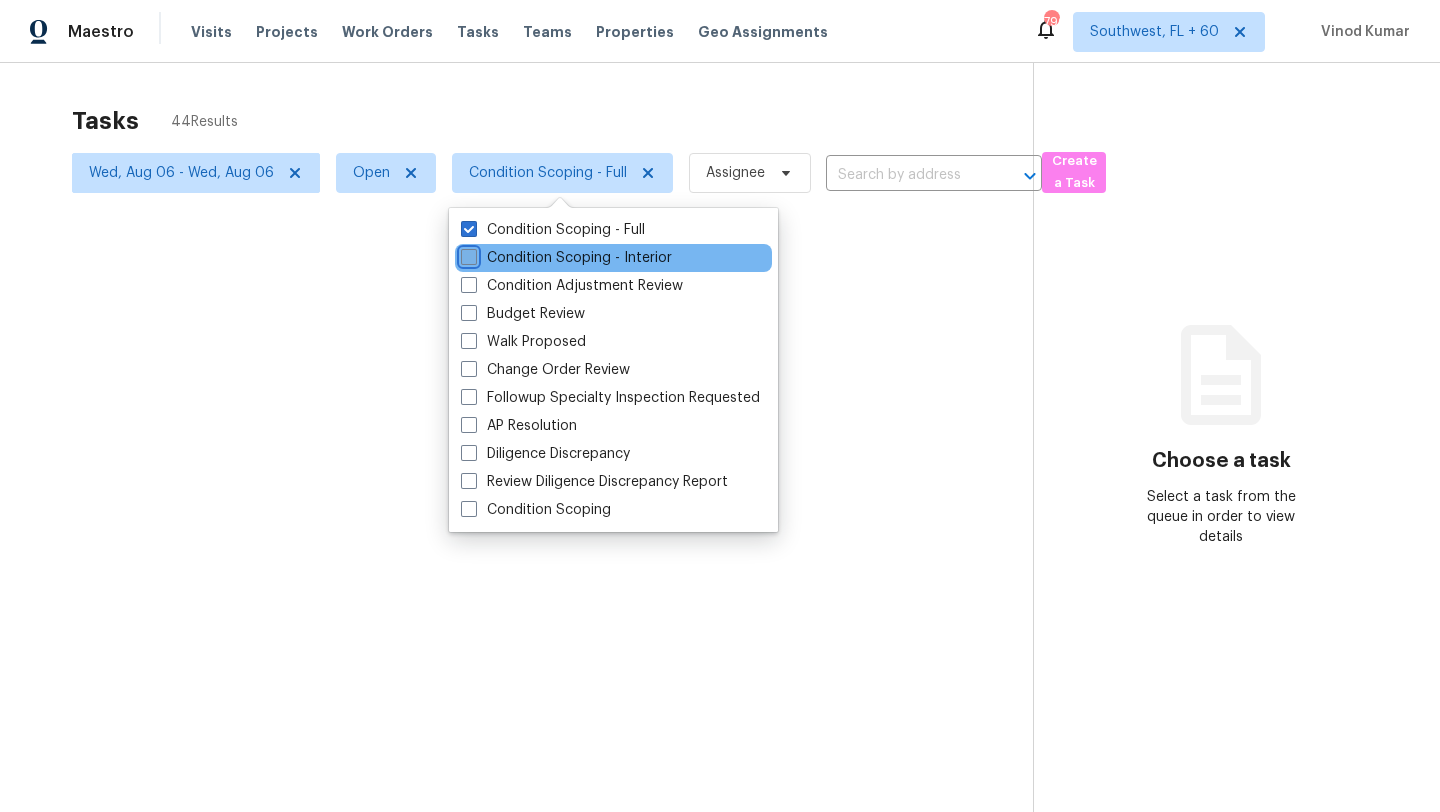 click on "Condition Scoping - Interior" at bounding box center [467, 254] 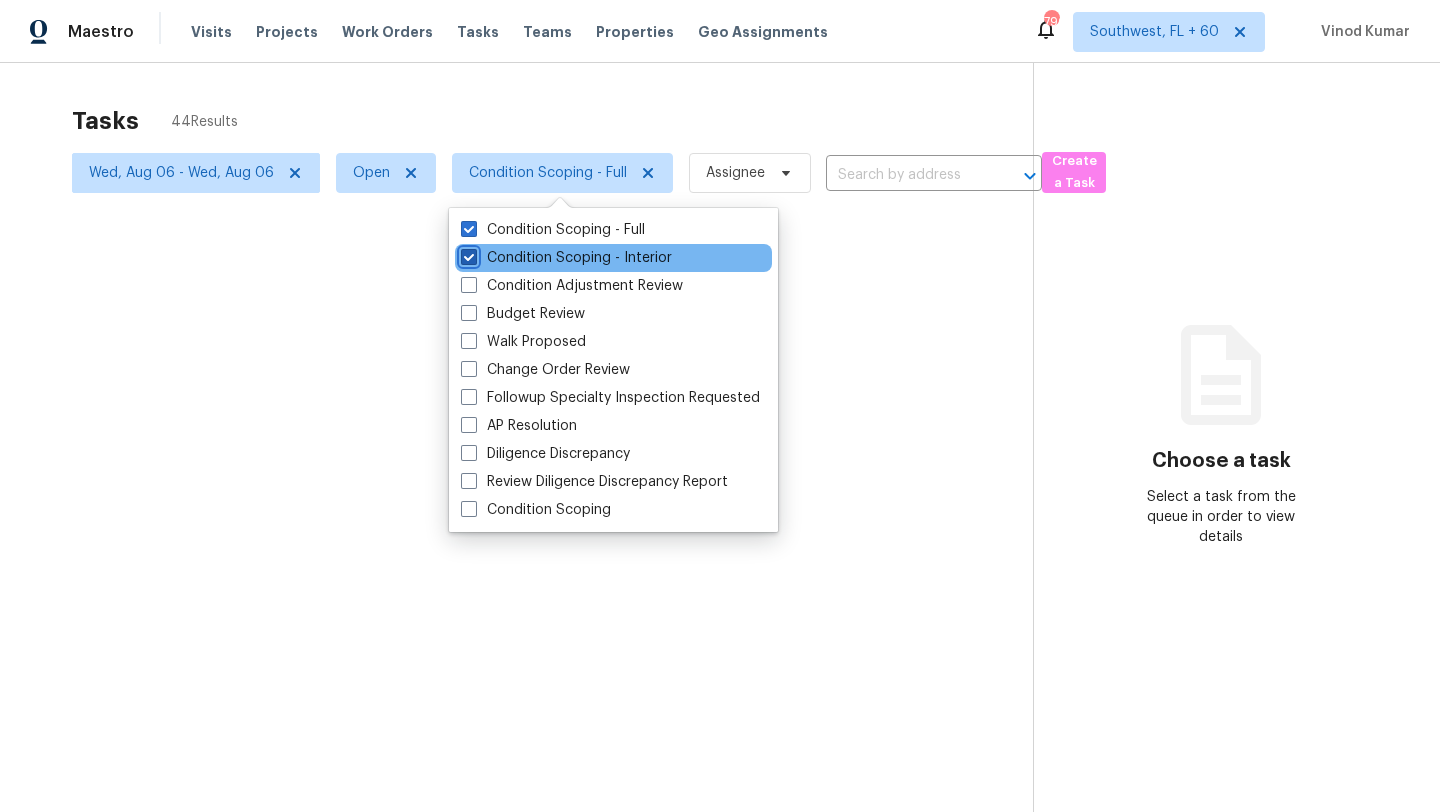 checkbox on "true" 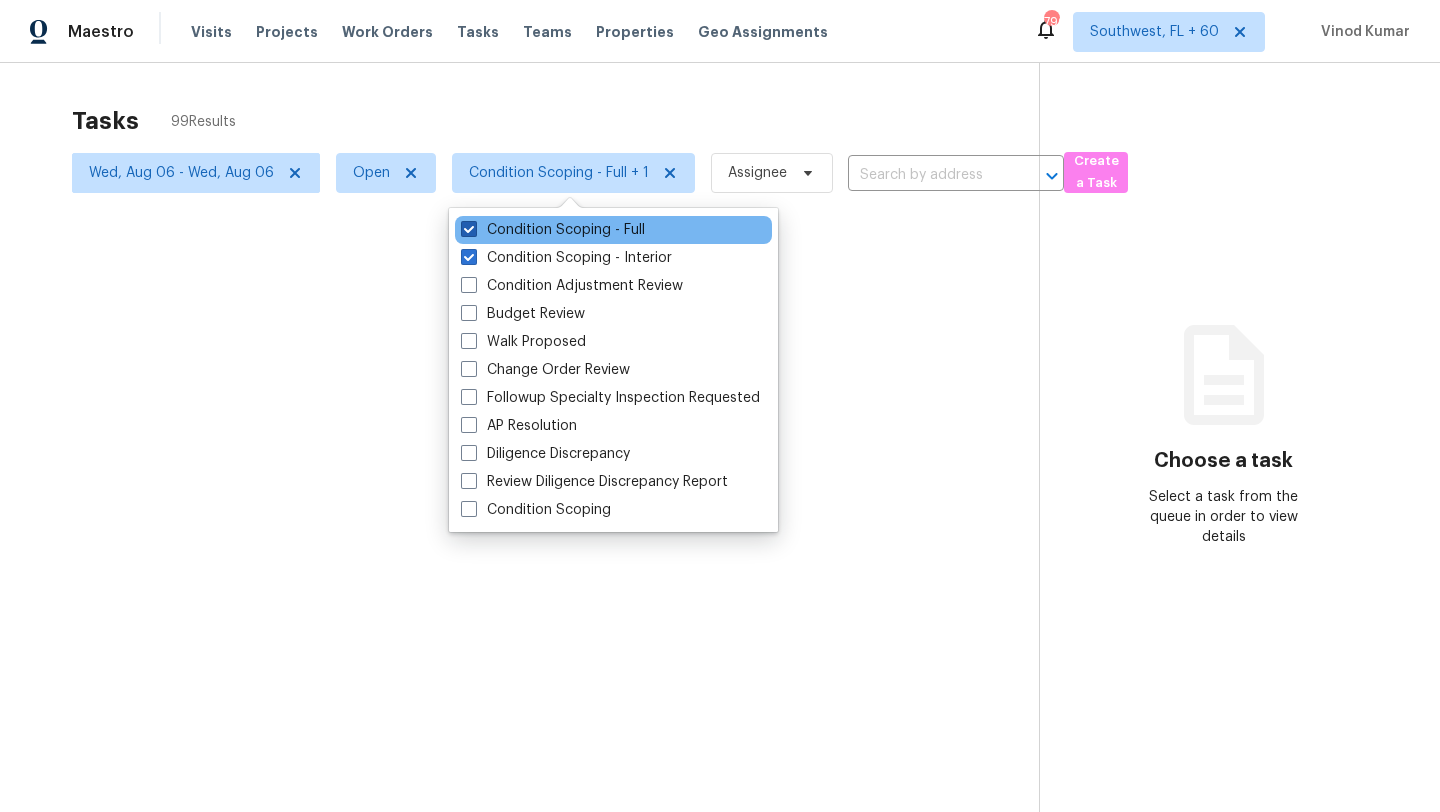 click on "Condition Scoping - Full" at bounding box center [553, 230] 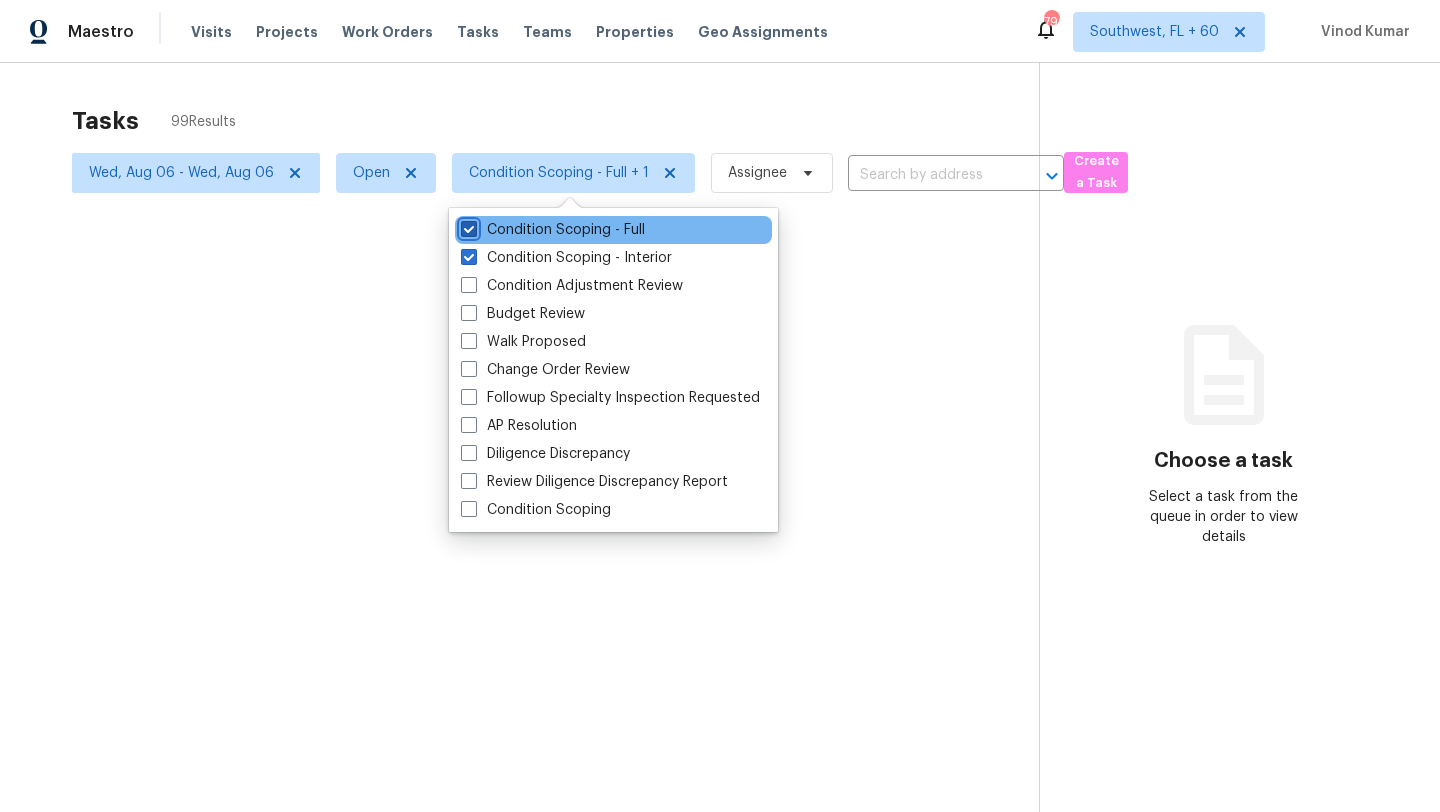 click on "Condition Scoping - Full" at bounding box center [467, 226] 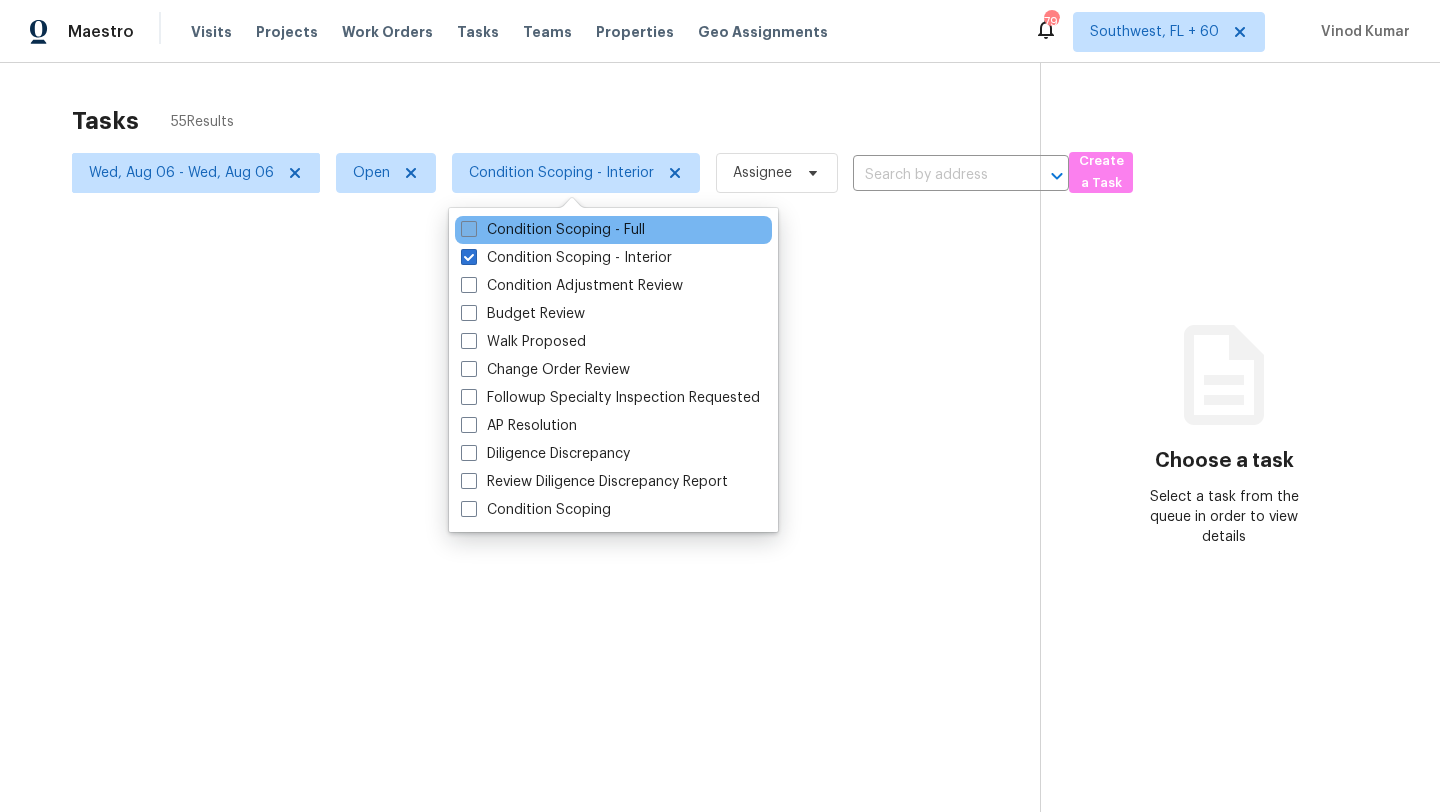 click on "Condition Scoping - Full" at bounding box center (553, 230) 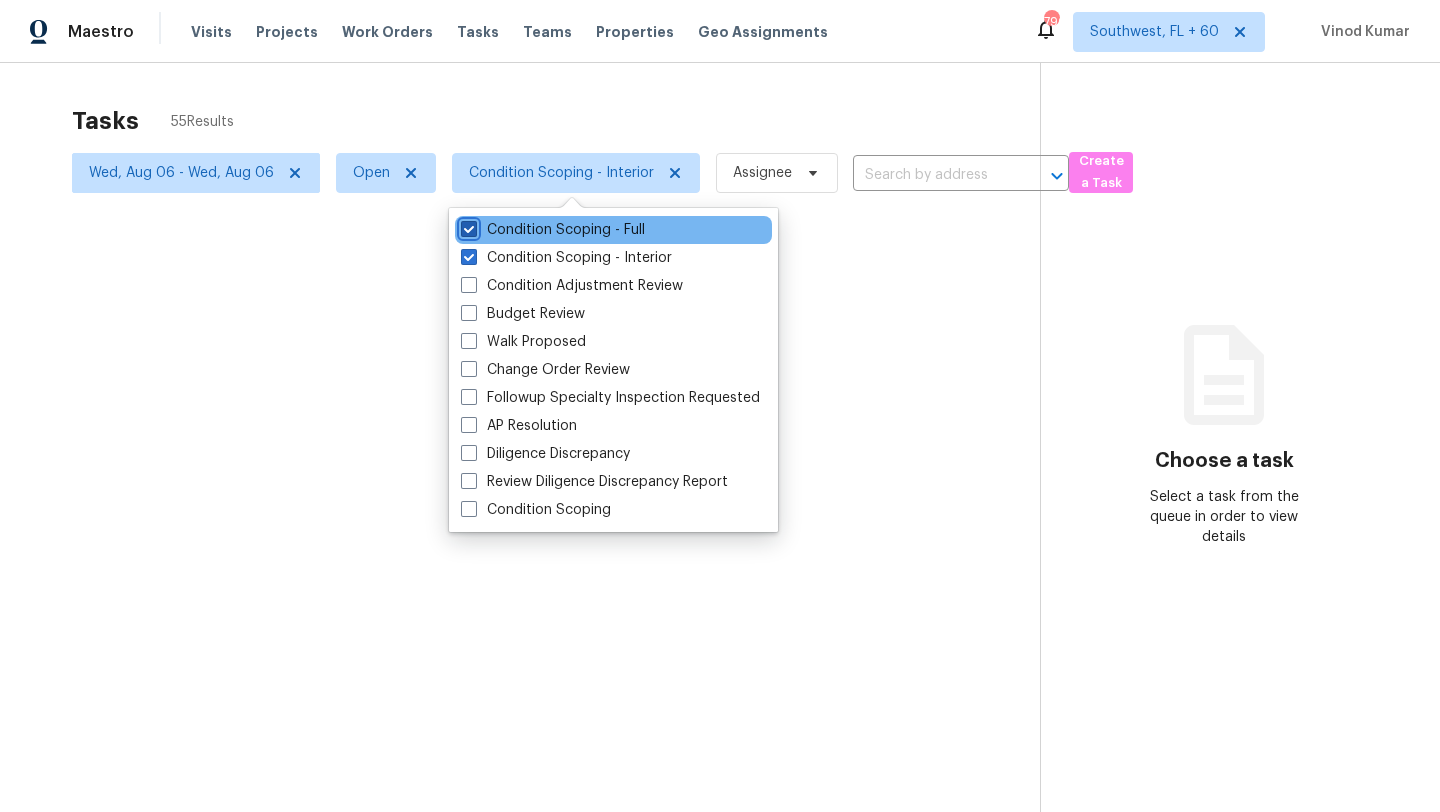 checkbox on "true" 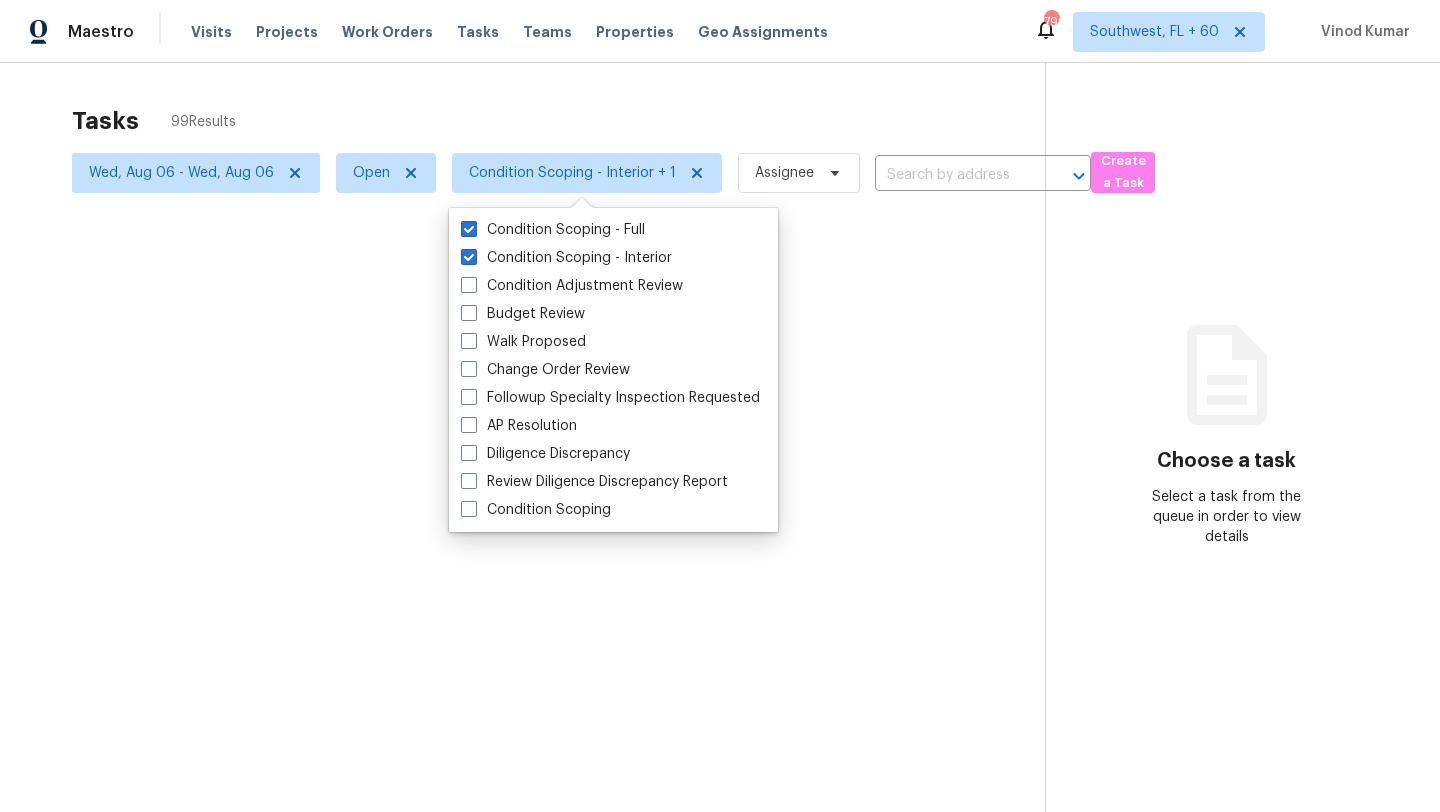 click at bounding box center [720, 406] 